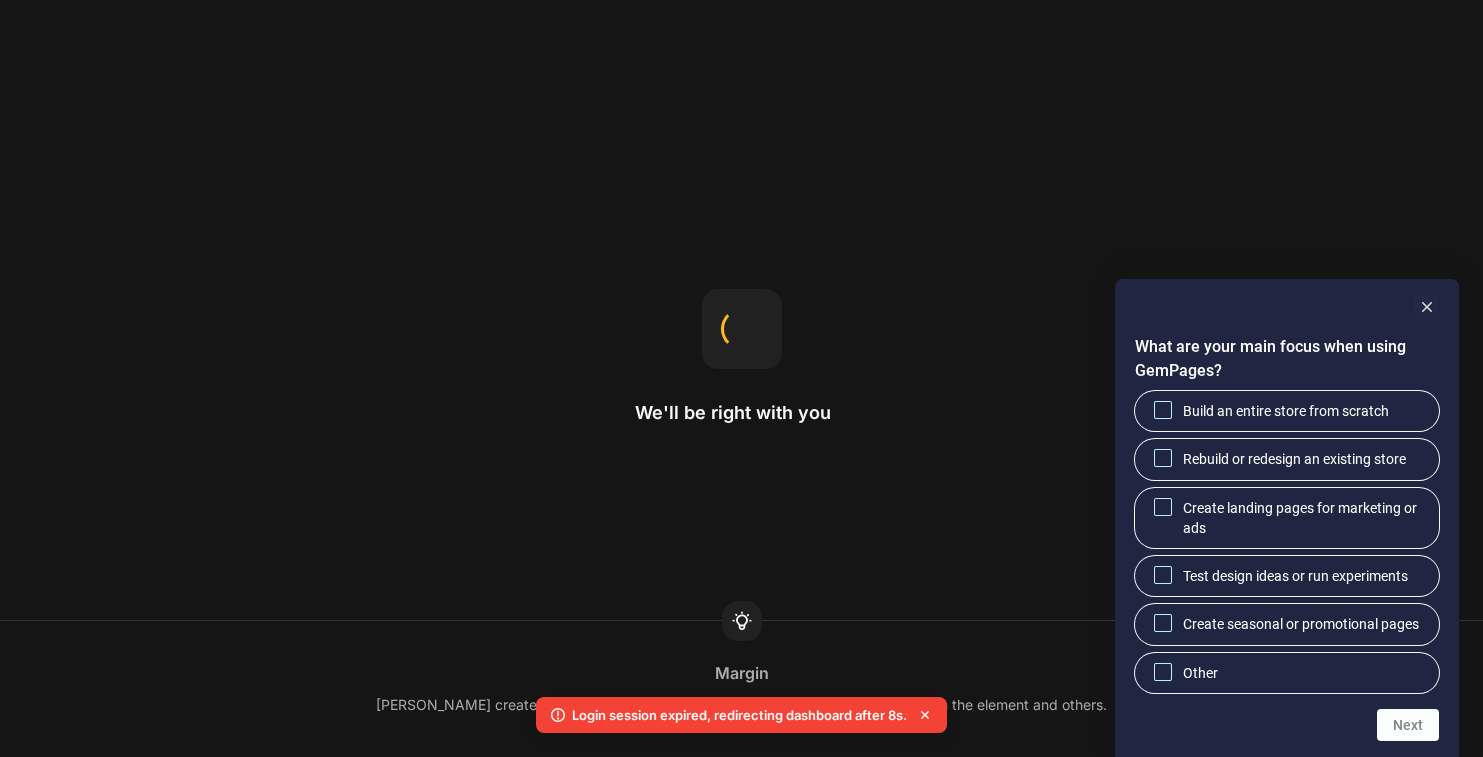 scroll, scrollTop: 0, scrollLeft: 0, axis: both 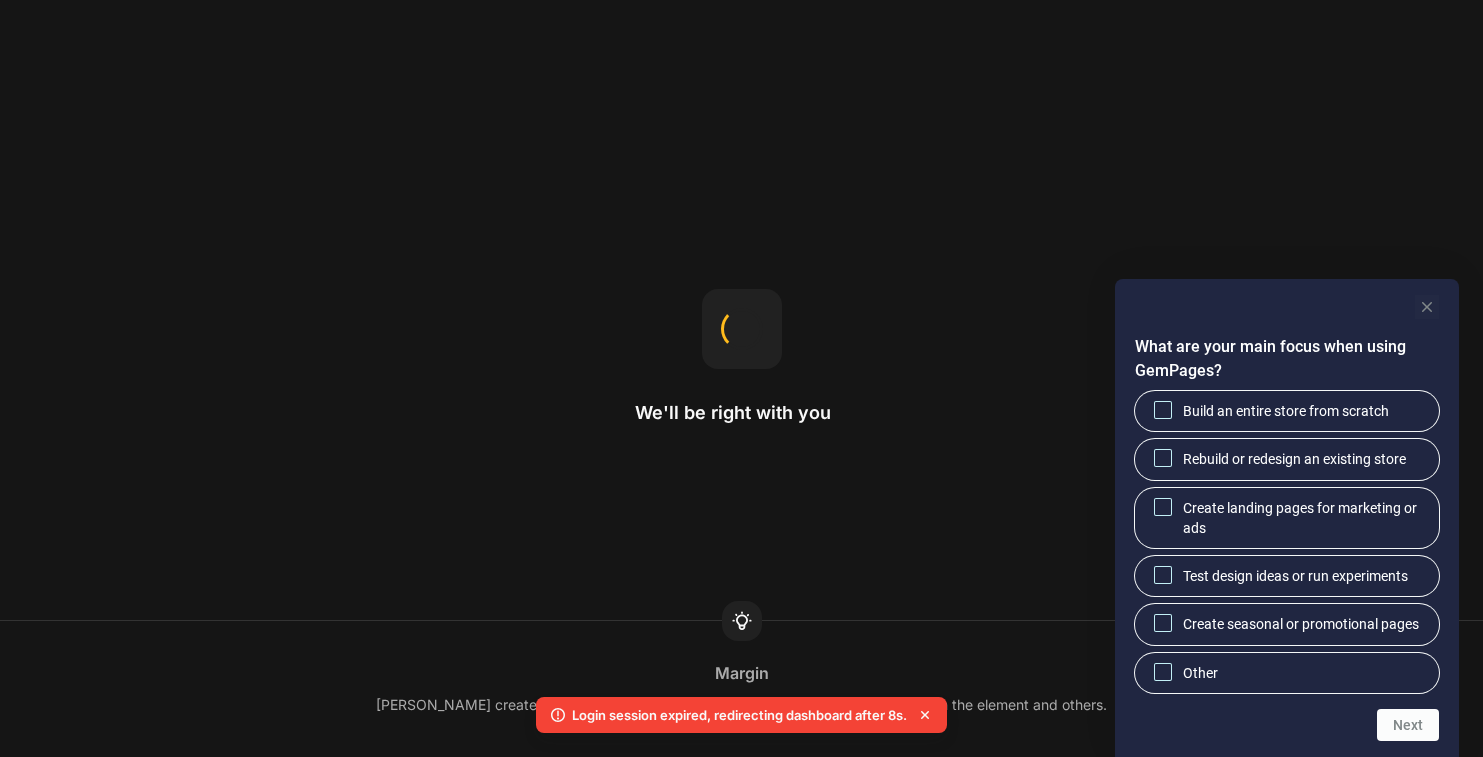 click 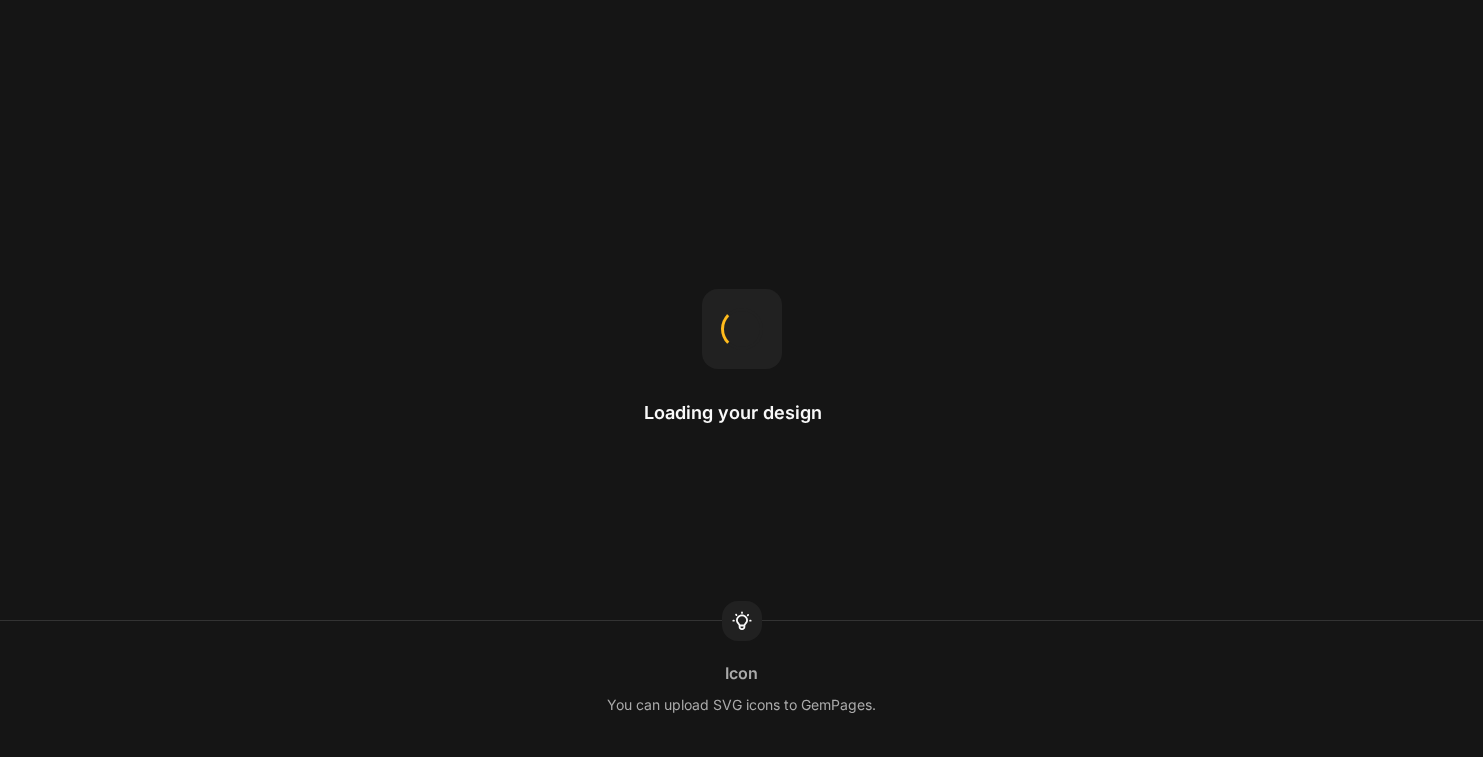 scroll, scrollTop: 0, scrollLeft: 0, axis: both 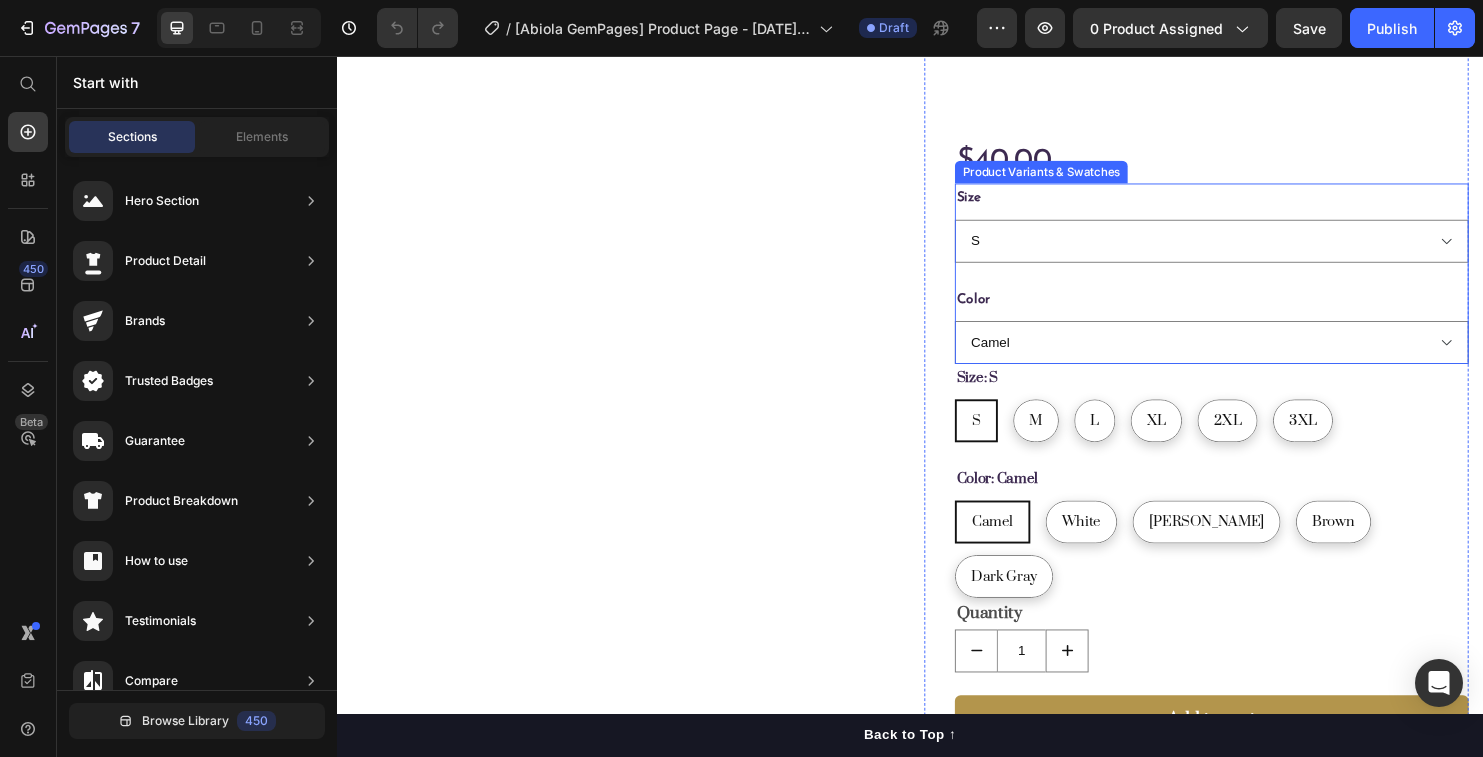 click on "Size S M L XL 2XL 3XL" at bounding box center [1253, 231] 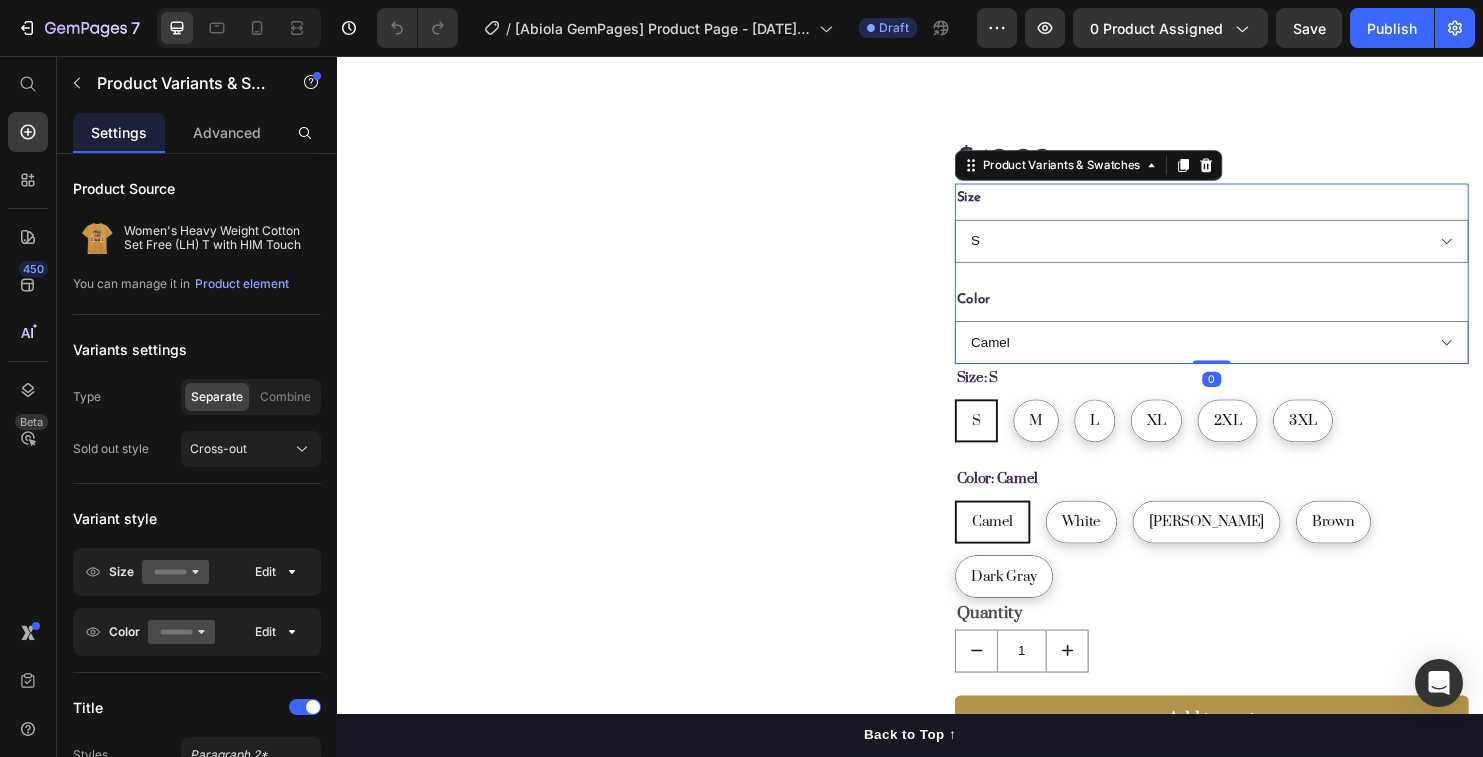 click on "Product Variants & Swatches" at bounding box center [1124, 171] 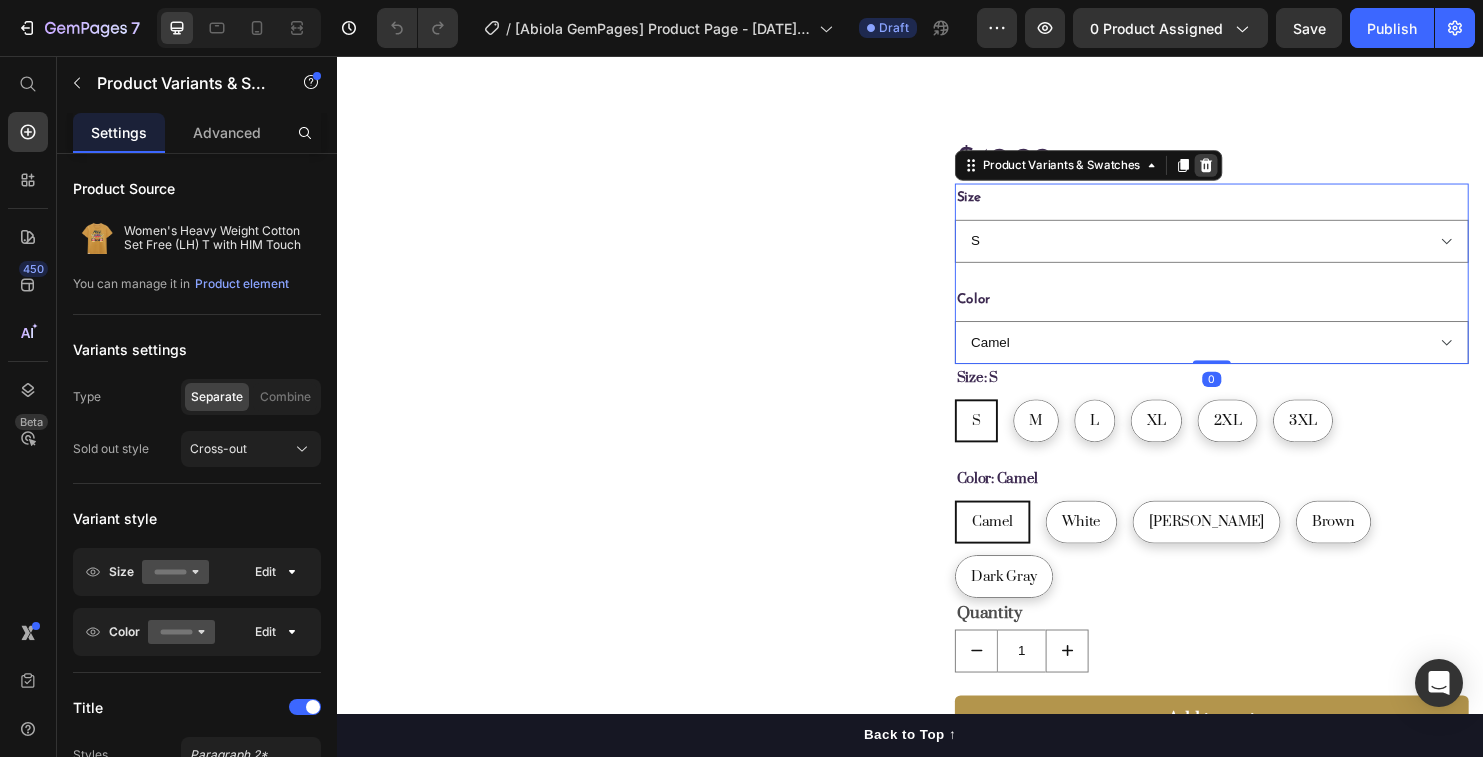 click 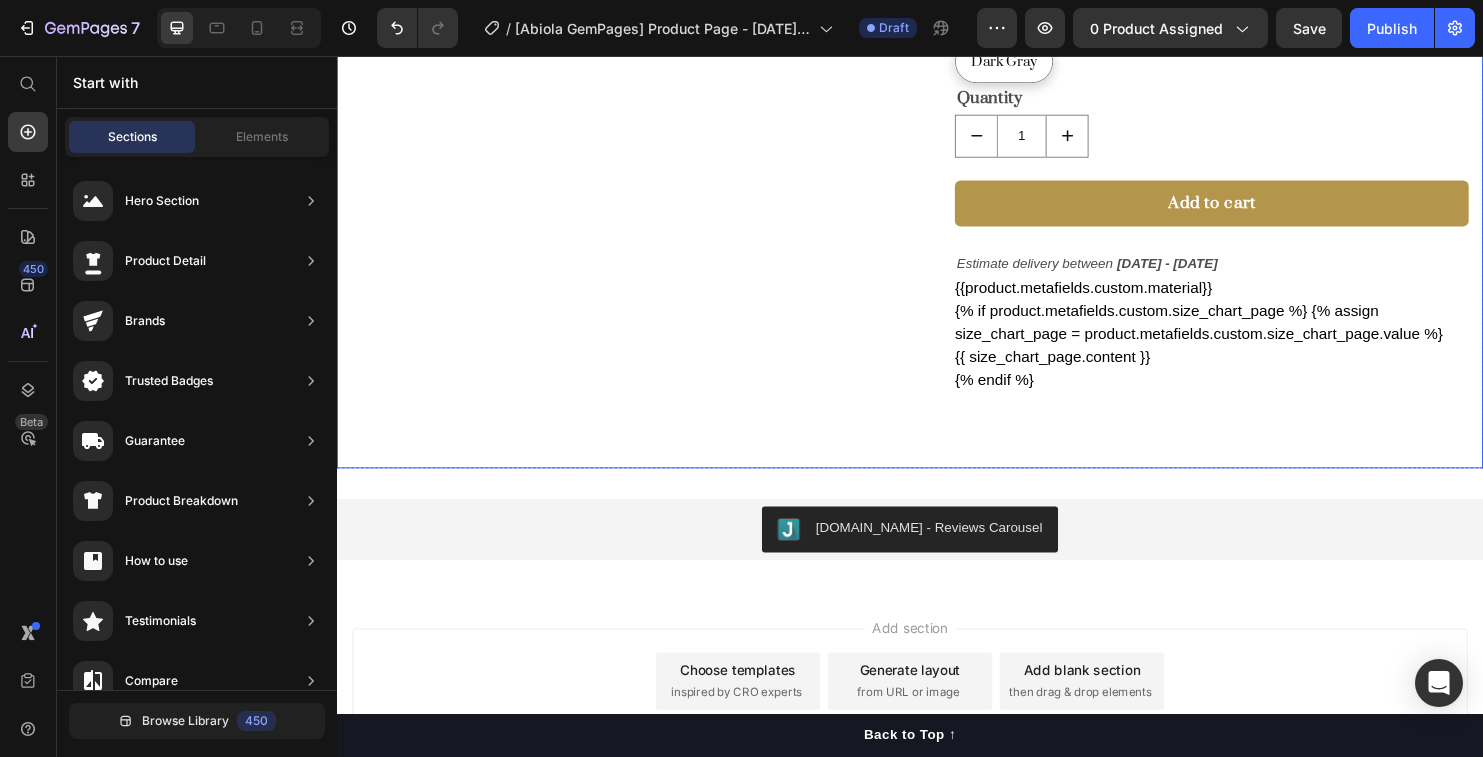 scroll, scrollTop: 1144, scrollLeft: 0, axis: vertical 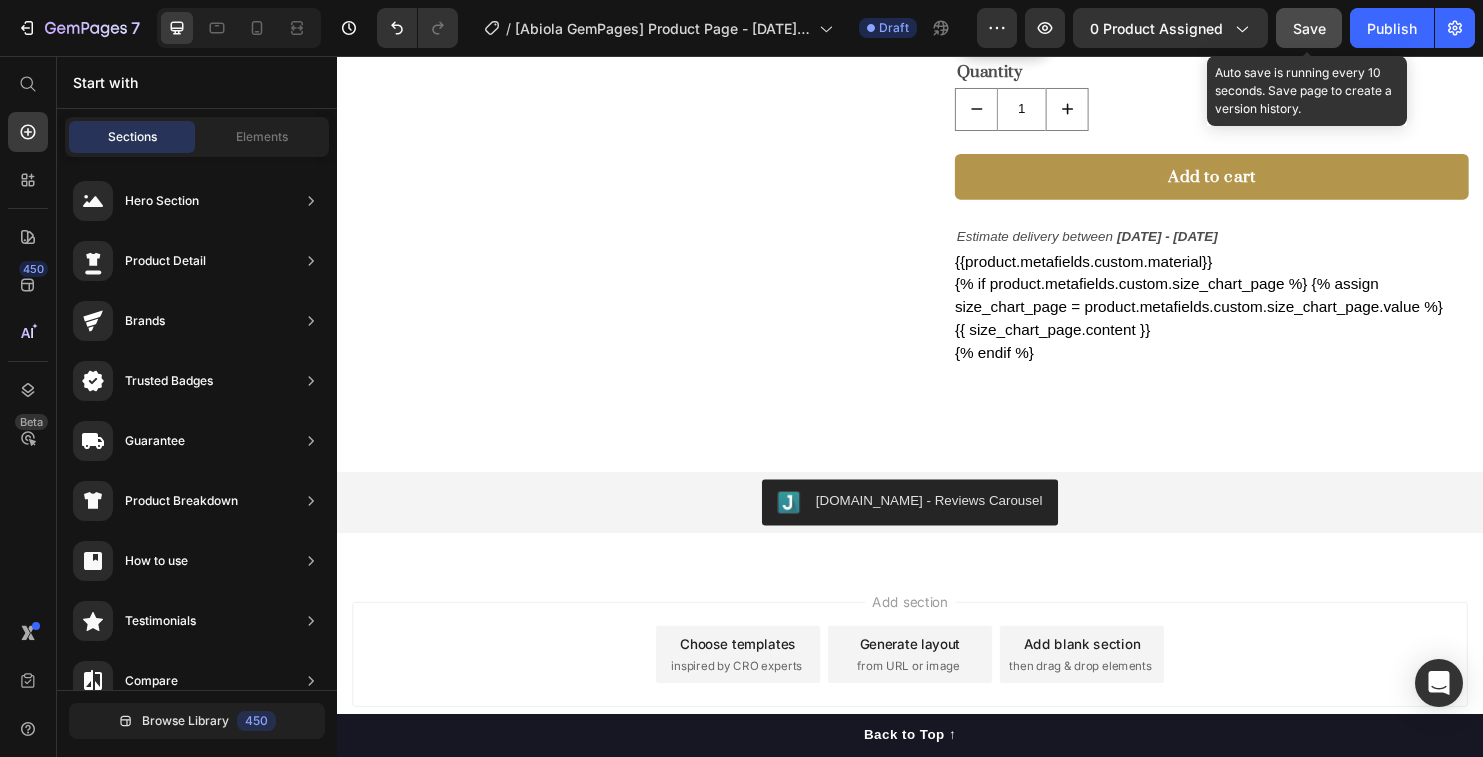 click on "Save" at bounding box center [1309, 28] 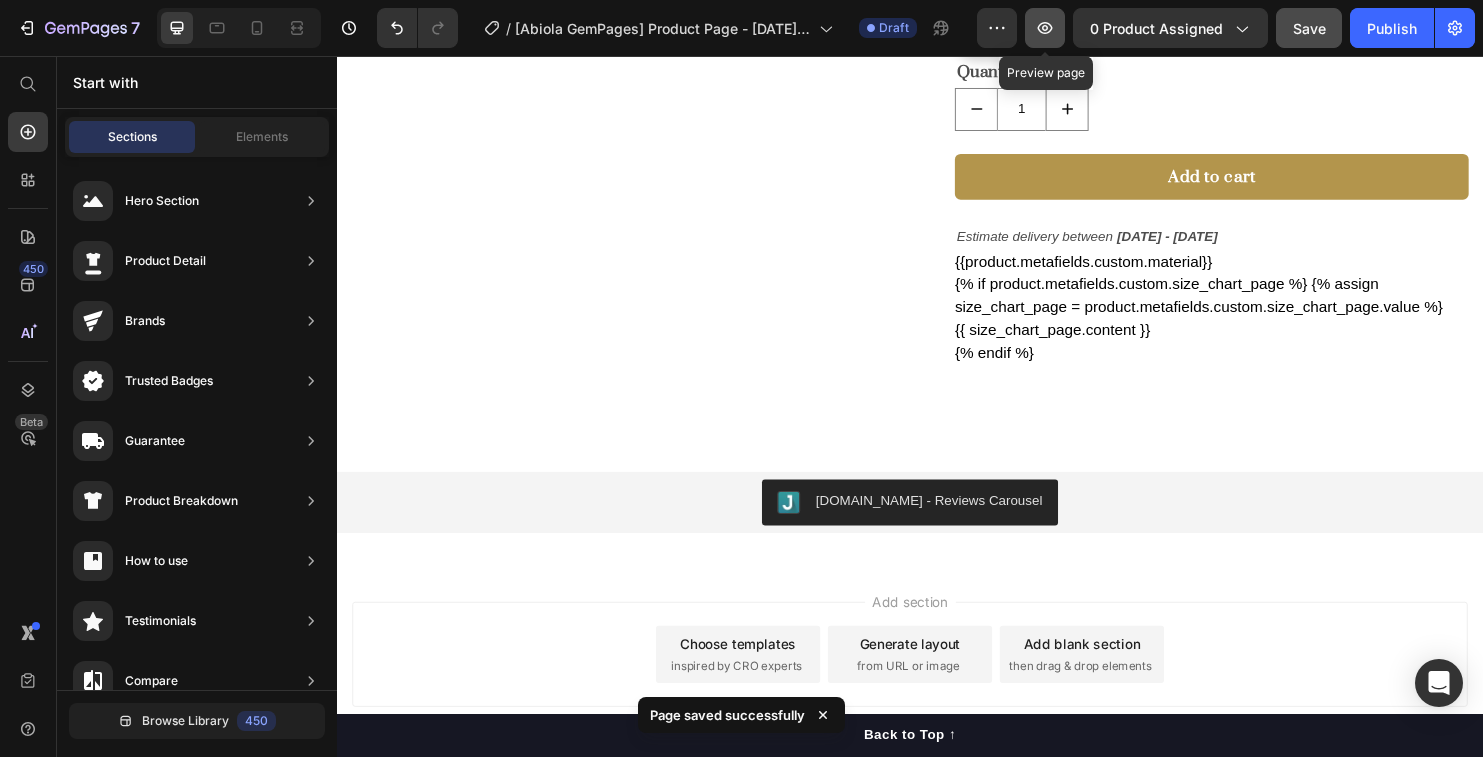 click 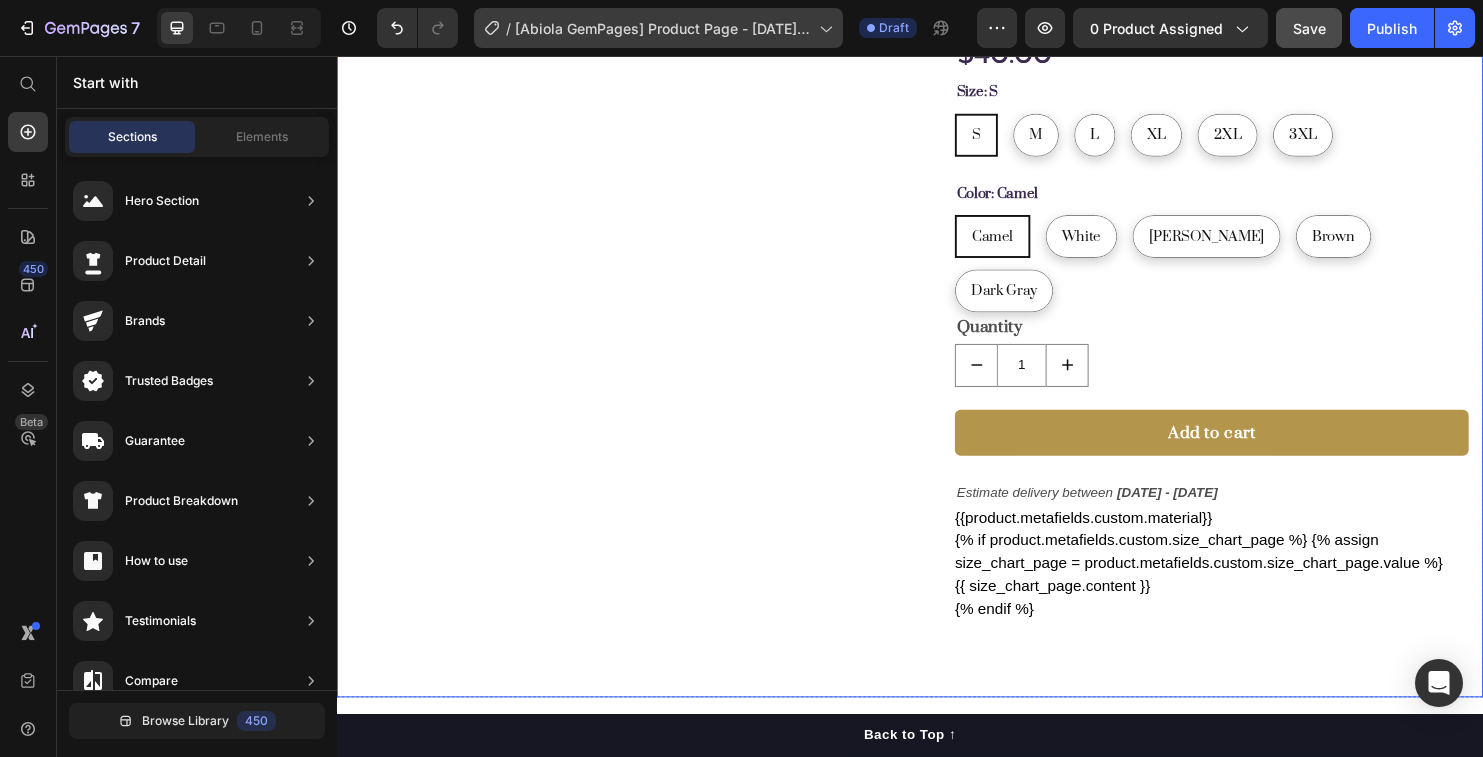scroll, scrollTop: 785, scrollLeft: 0, axis: vertical 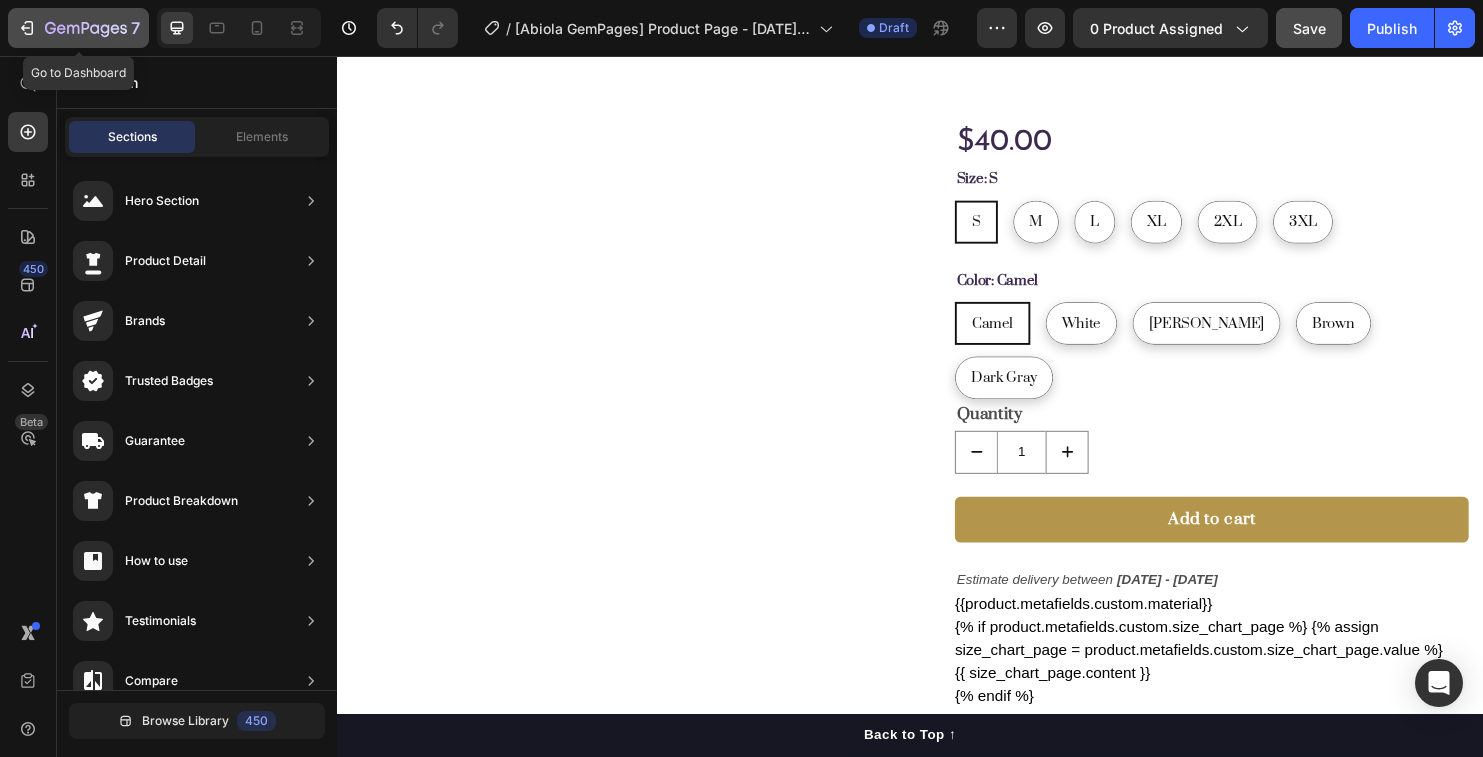 click on "7" 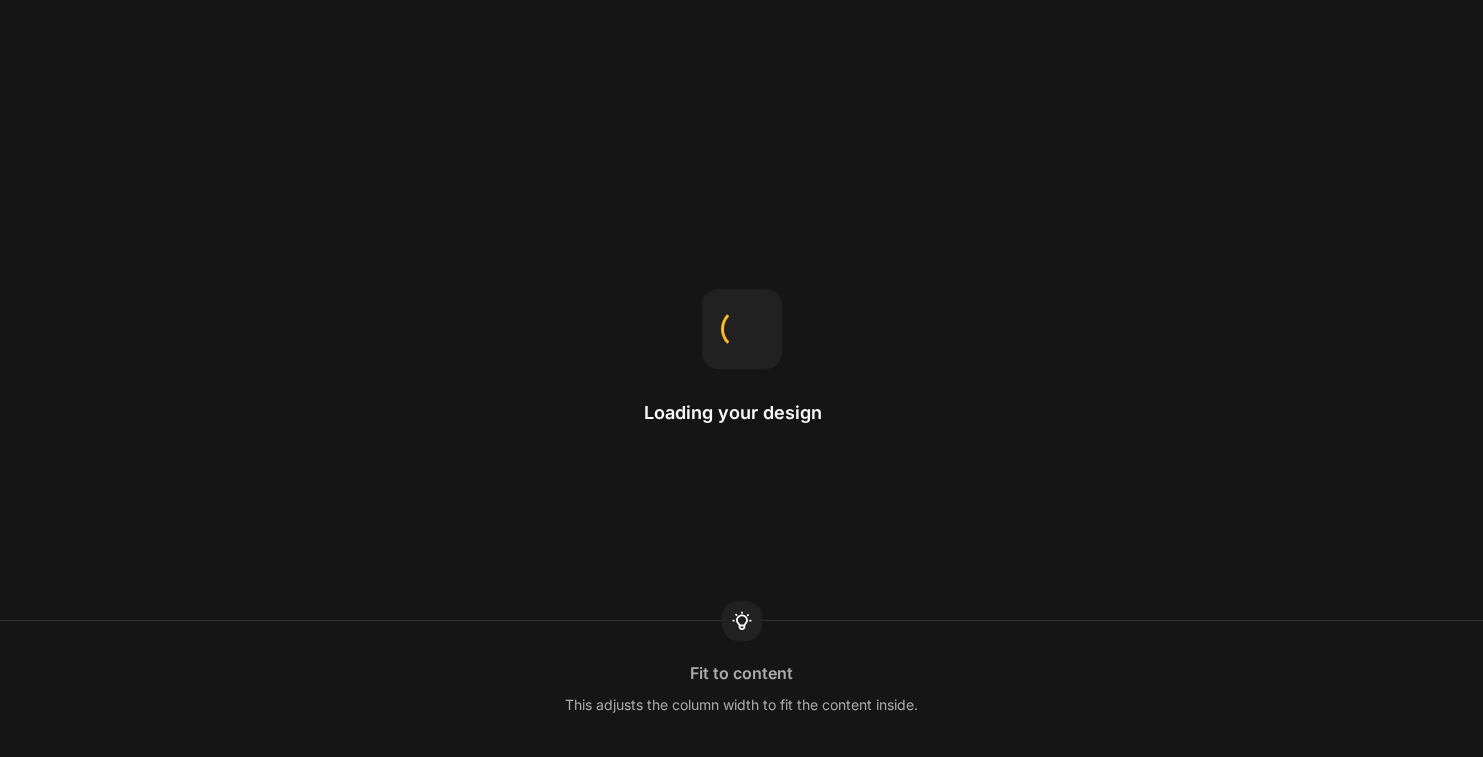 scroll, scrollTop: 0, scrollLeft: 0, axis: both 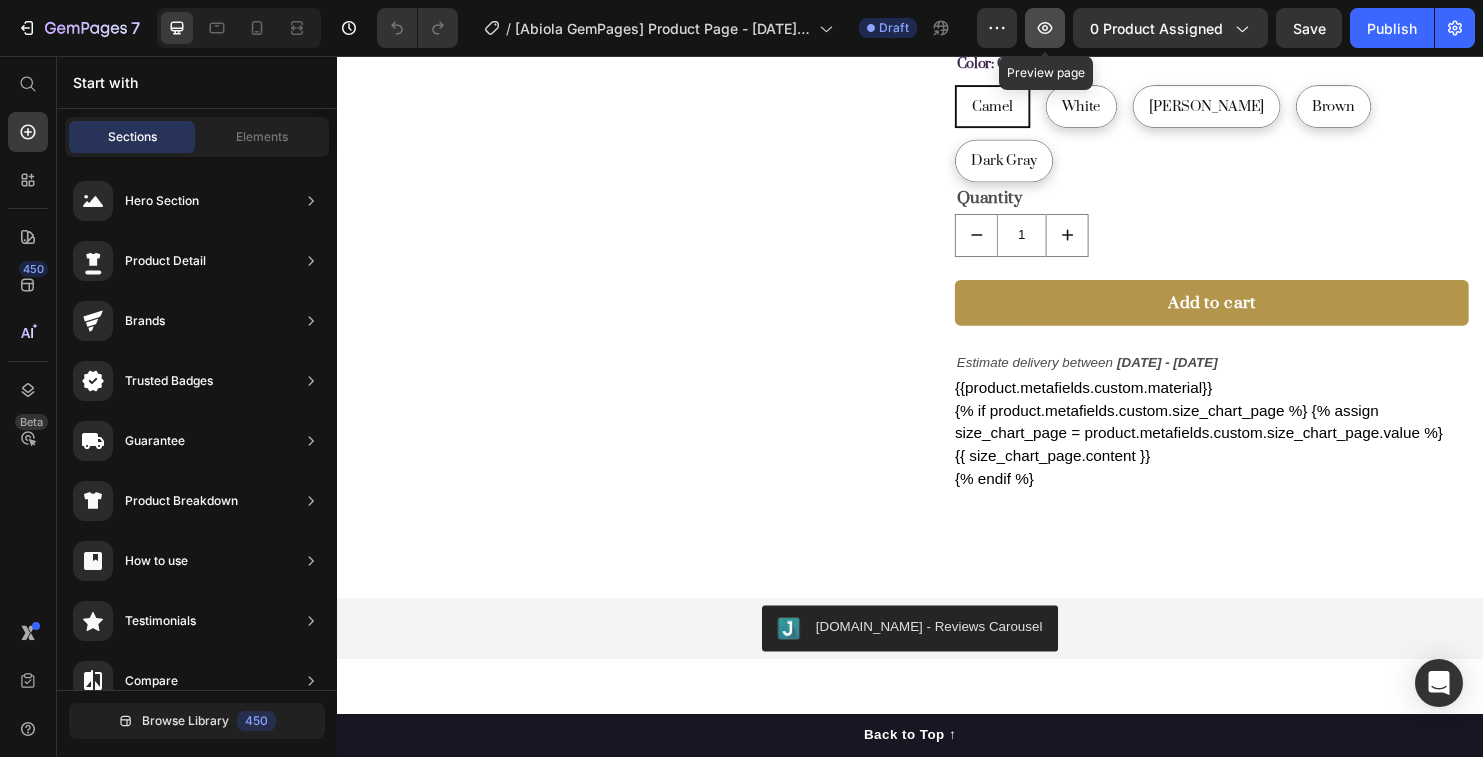 click 